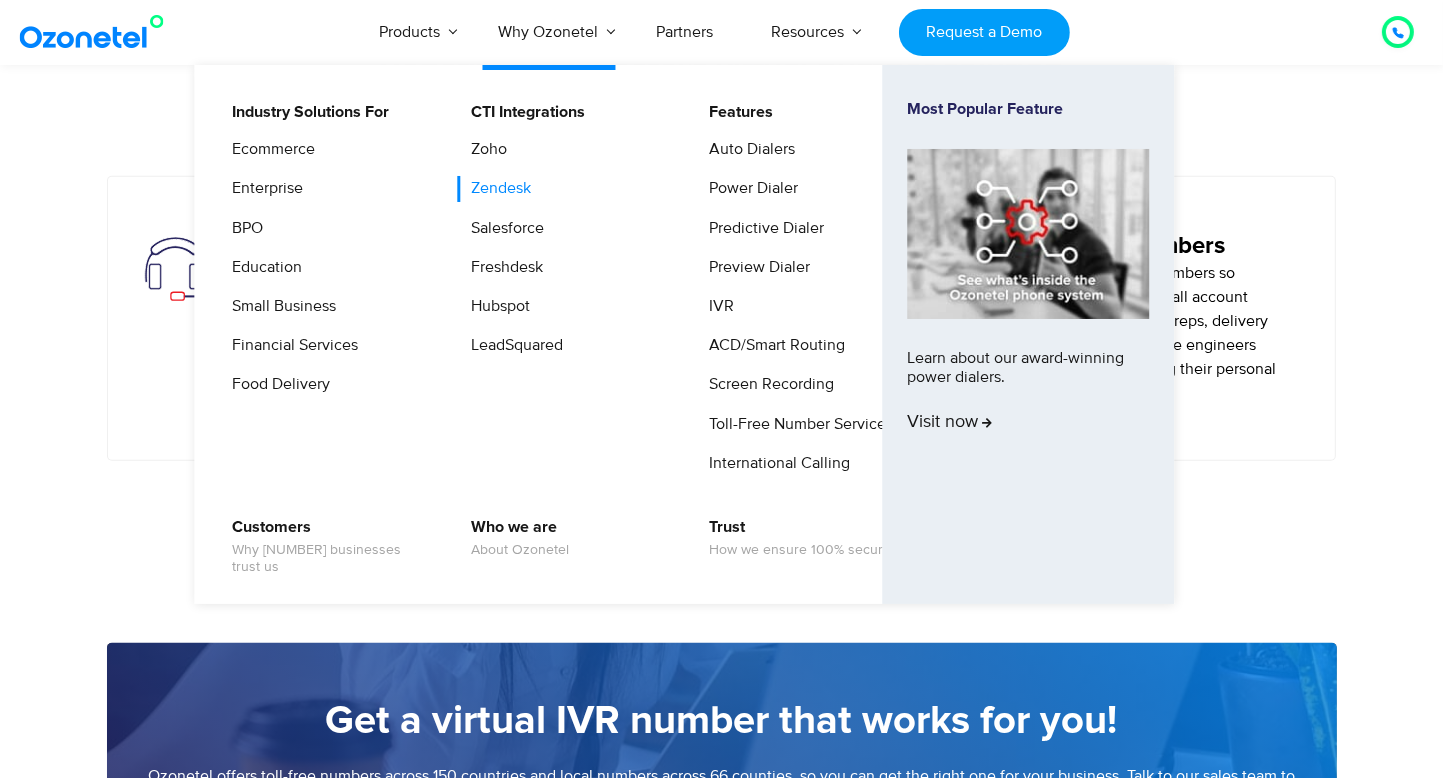 scroll, scrollTop: 1100, scrollLeft: 0, axis: vertical 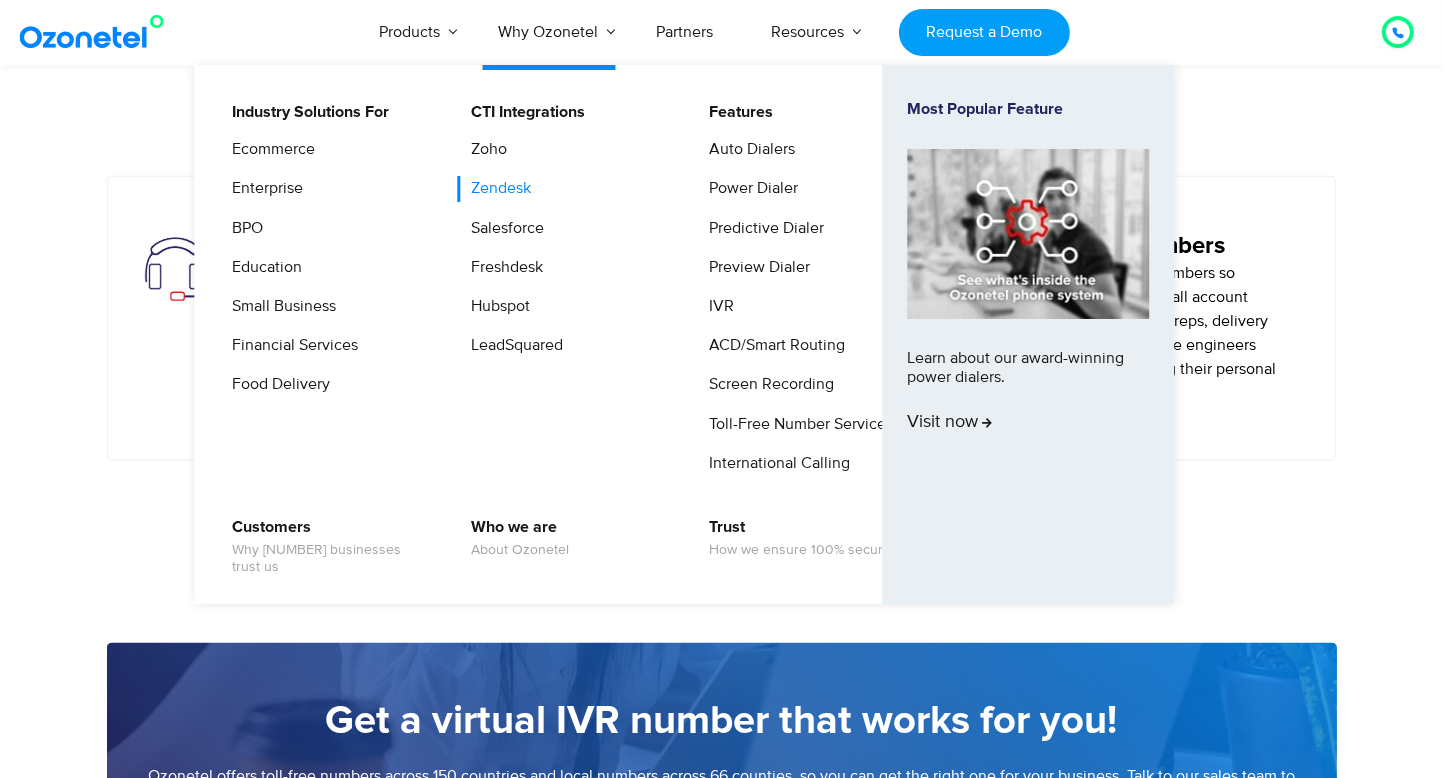 click on "Zendesk" at bounding box center (496, 188) 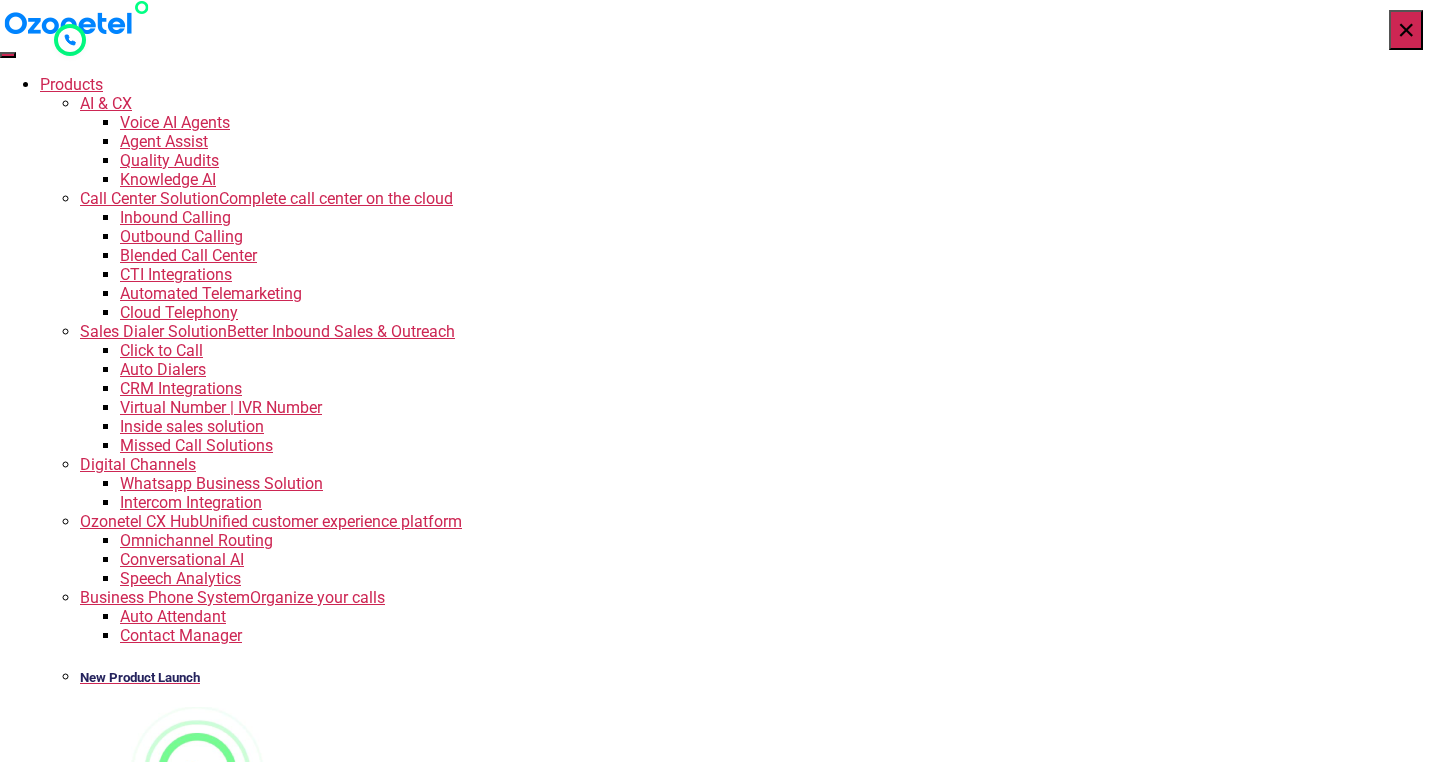 scroll, scrollTop: 0, scrollLeft: 0, axis: both 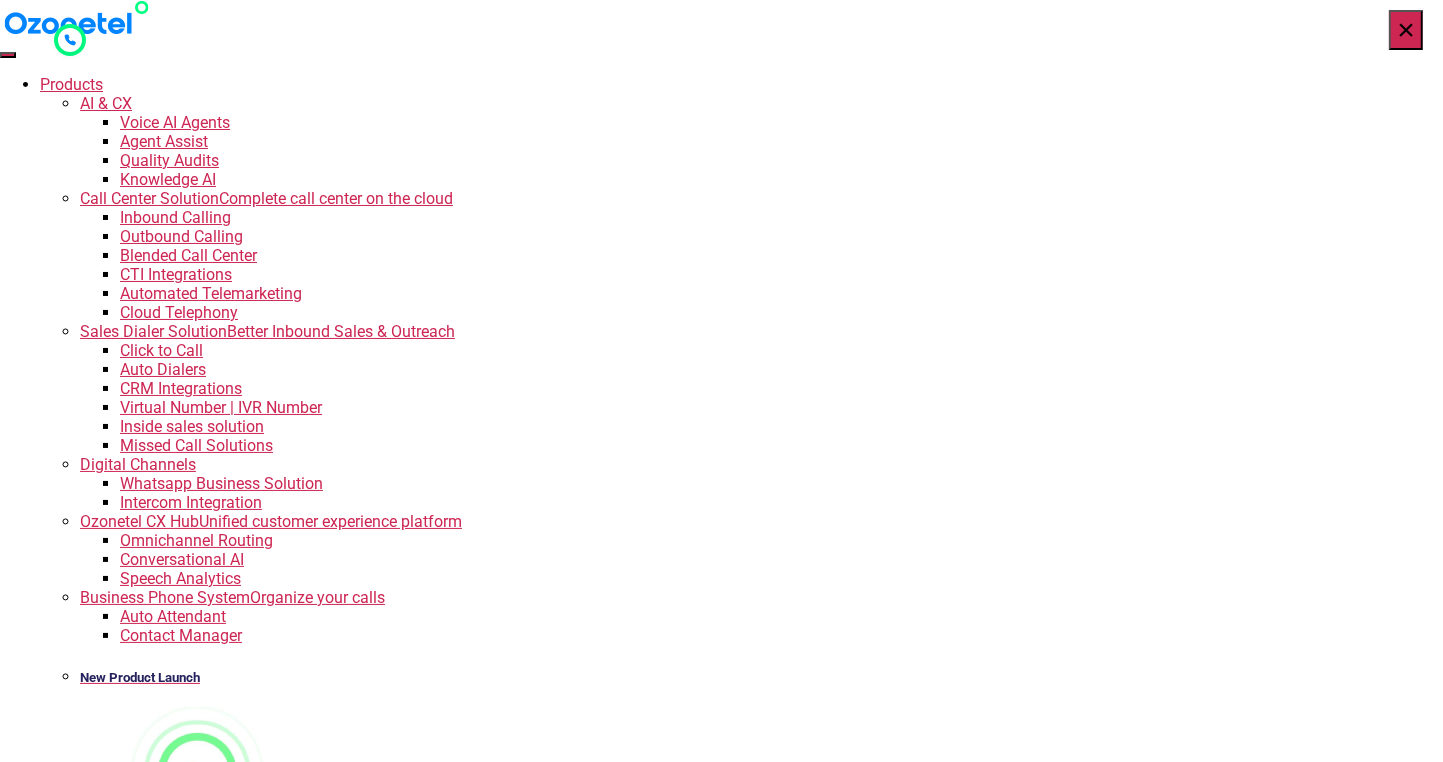 click on "Small Business" at bounding box center [174, 1123] 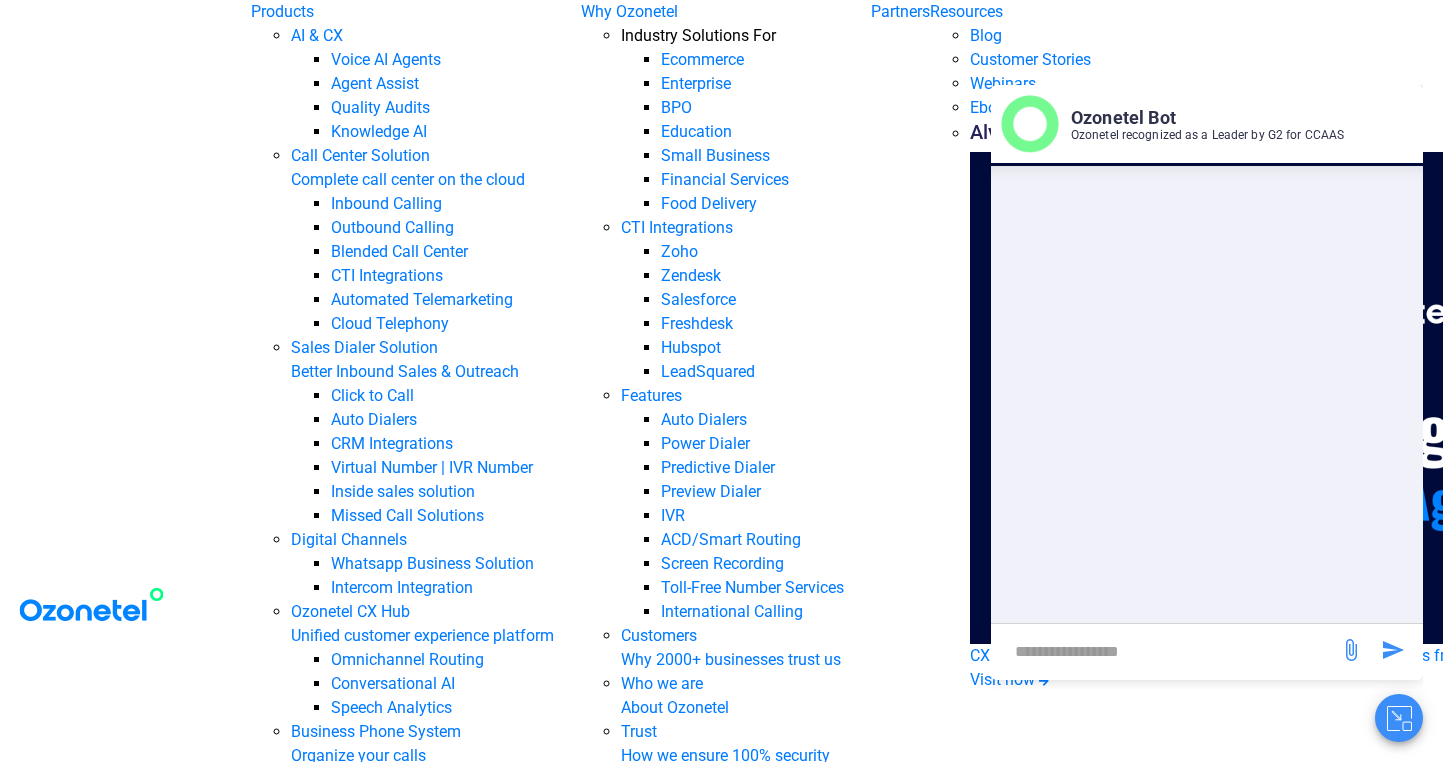 scroll, scrollTop: 0, scrollLeft: 0, axis: both 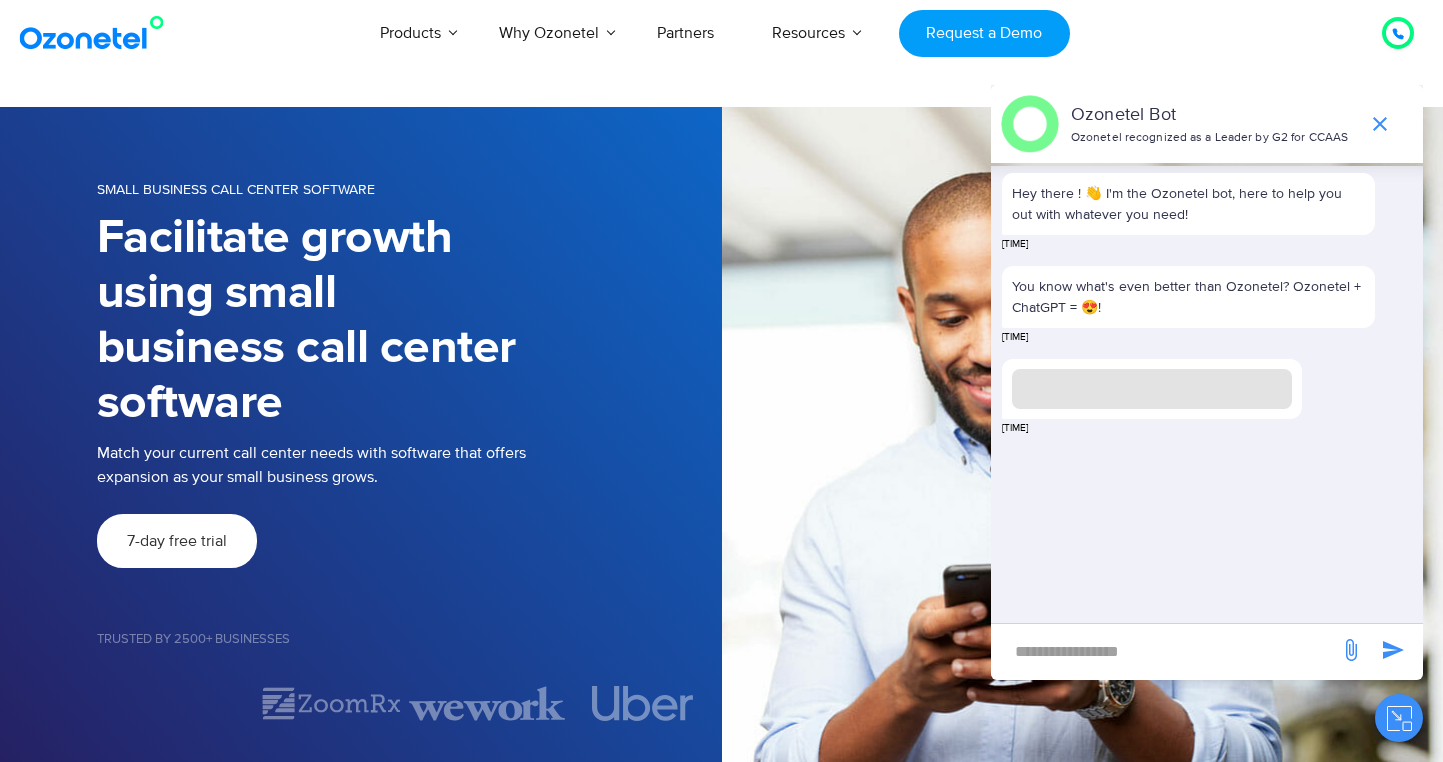 click on "Partners" at bounding box center (685, 33) 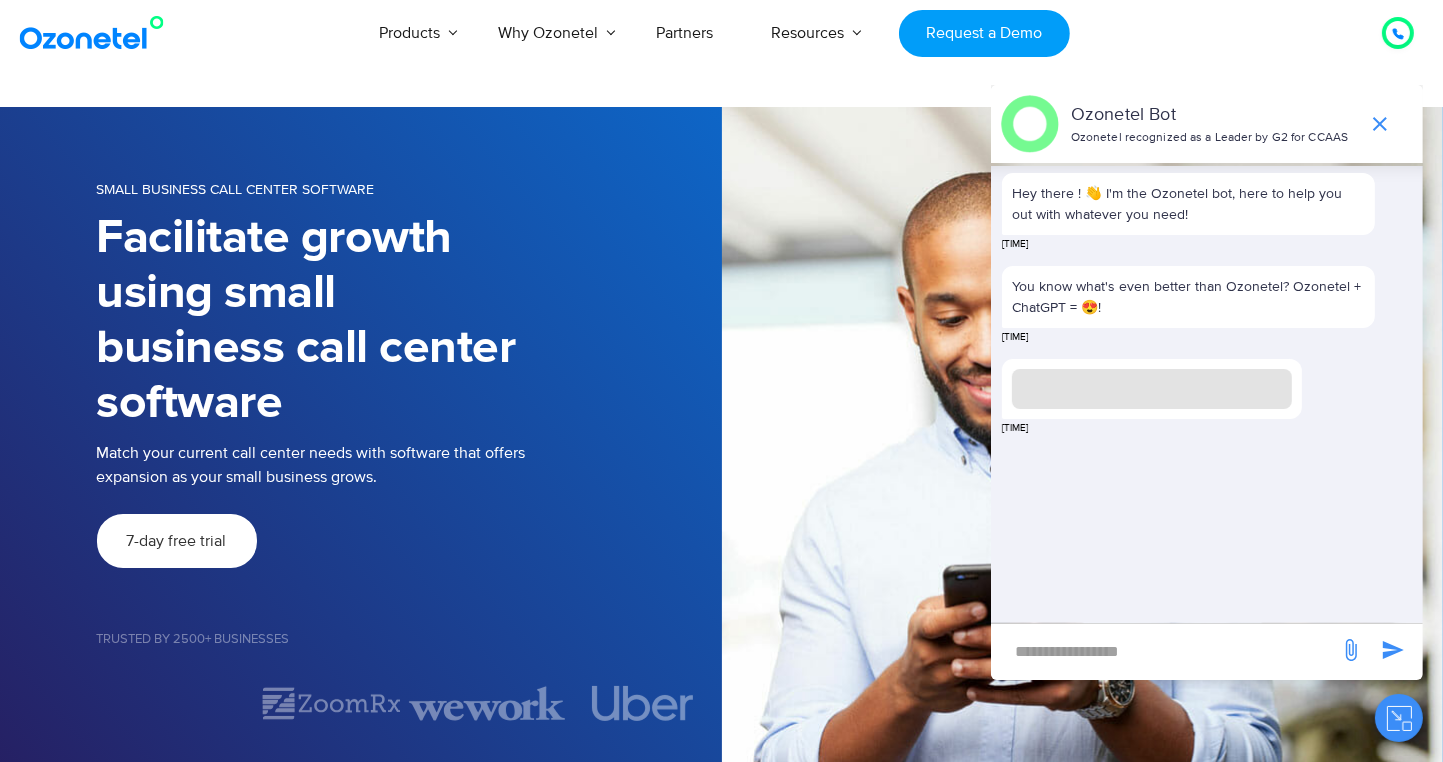 scroll, scrollTop: 0, scrollLeft: 0, axis: both 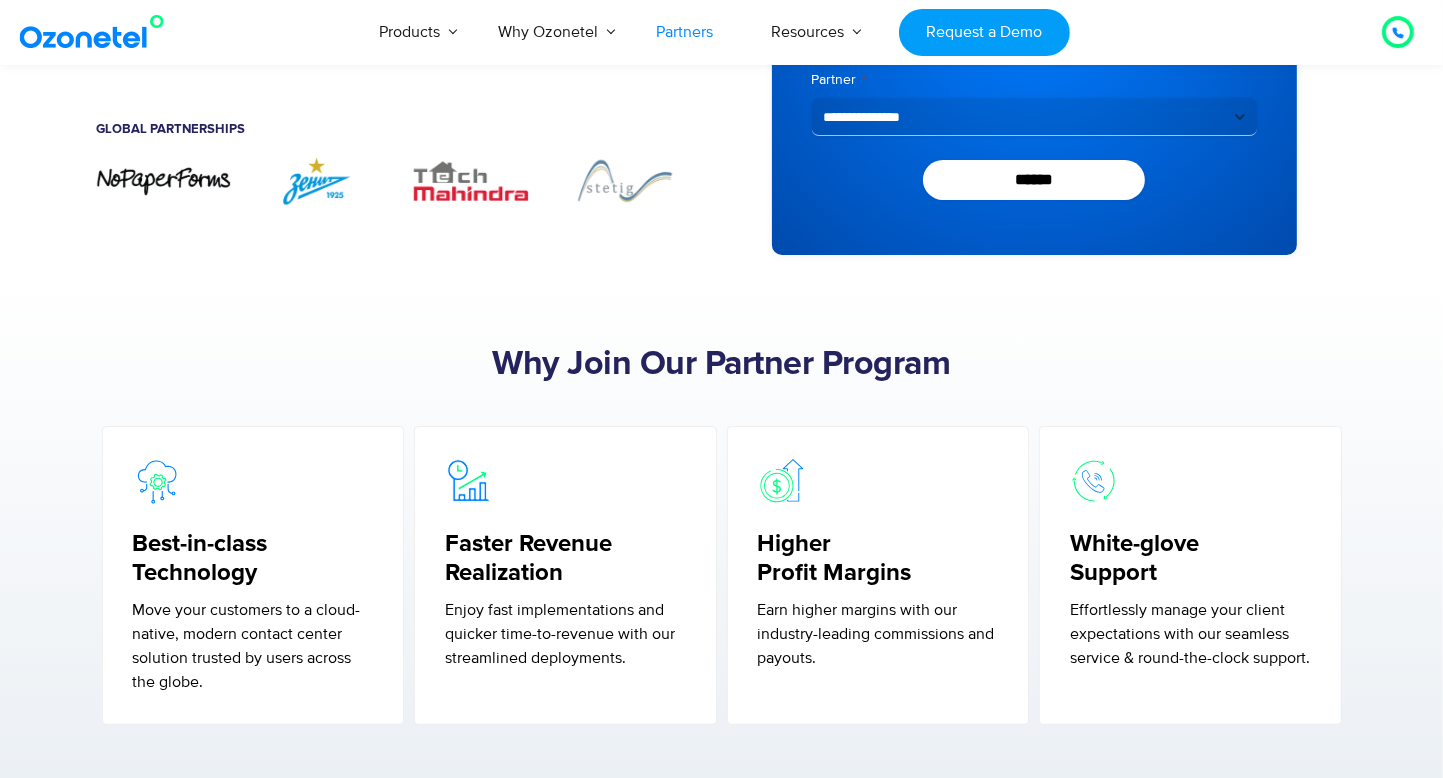 drag, startPoint x: 646, startPoint y: 204, endPoint x: 460, endPoint y: 275, distance: 199.09044 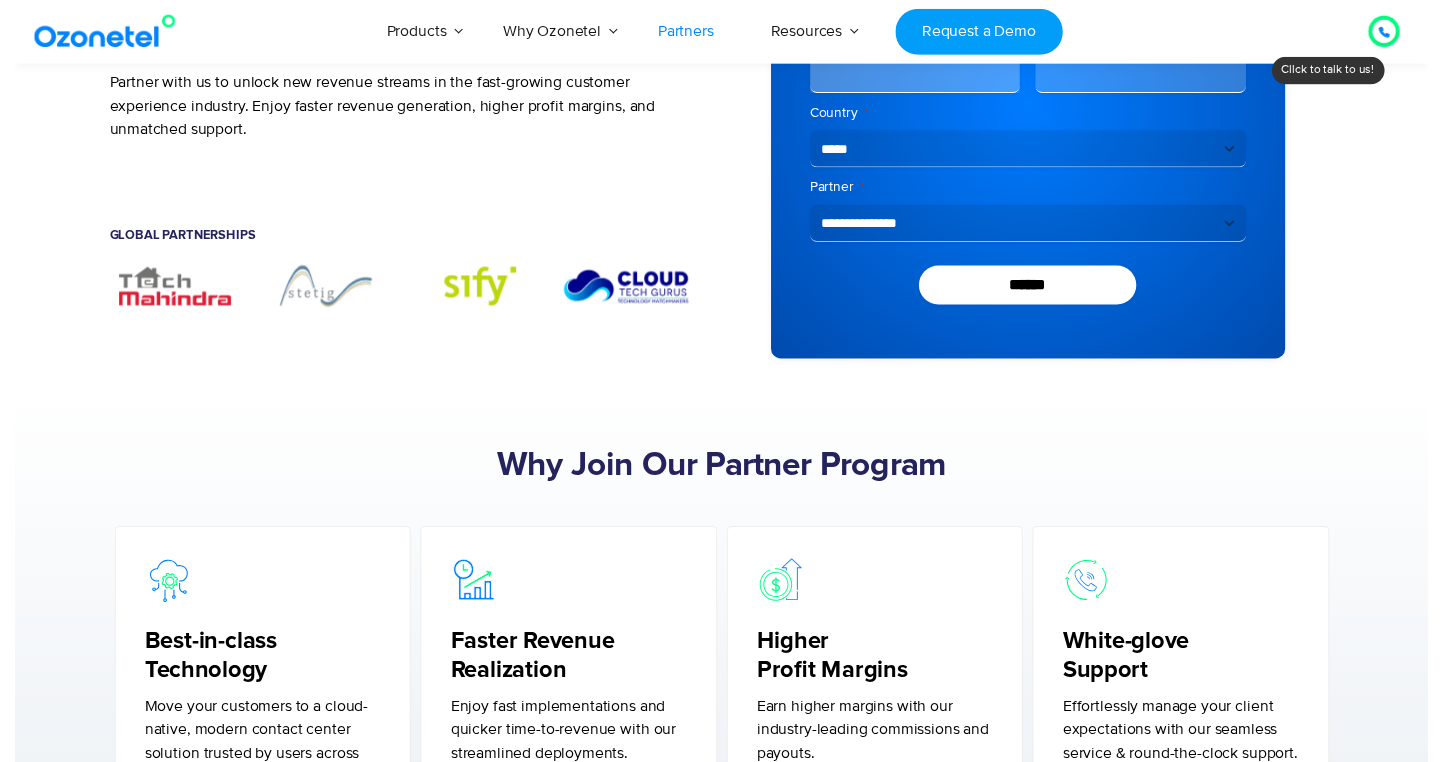 scroll, scrollTop: 0, scrollLeft: 0, axis: both 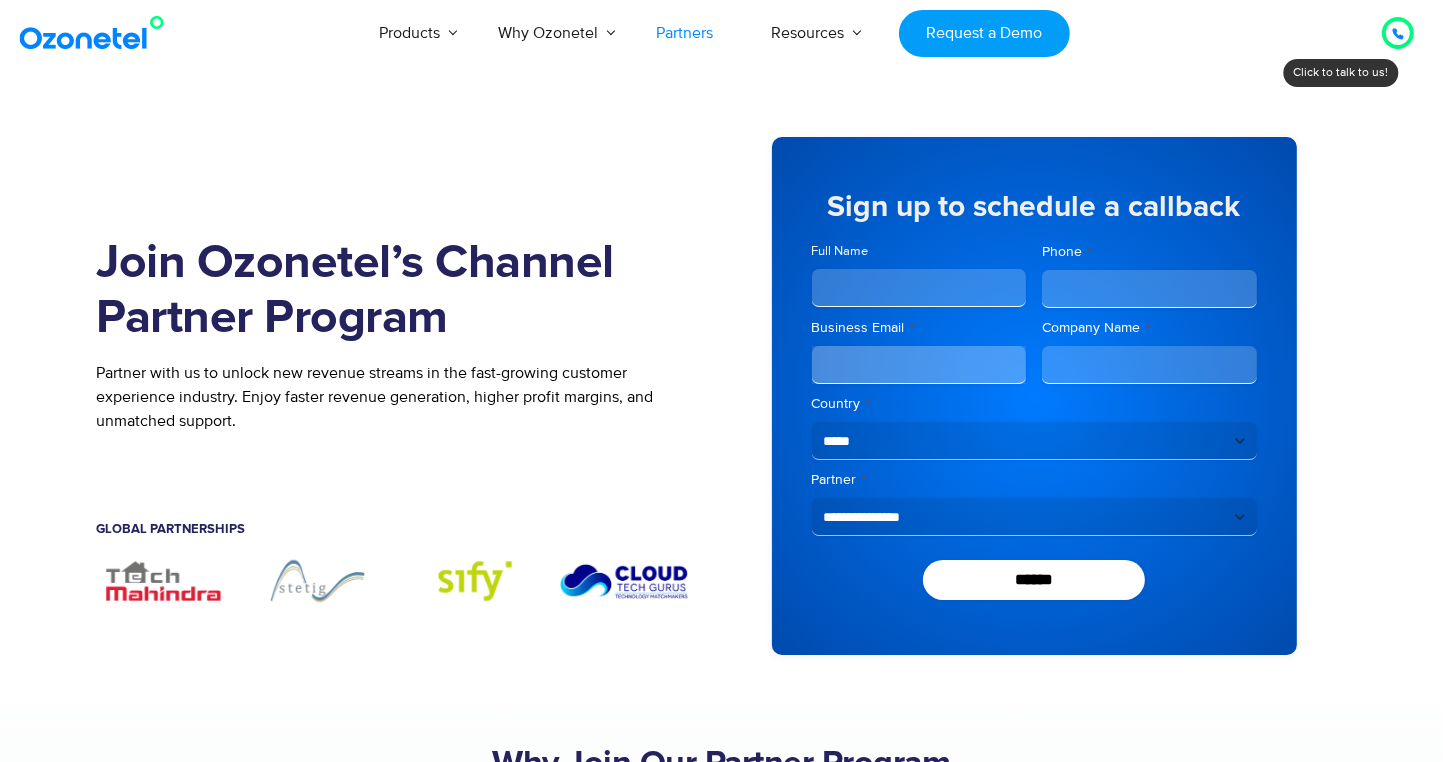 drag, startPoint x: 619, startPoint y: 326, endPoint x: 697, endPoint y: 150, distance: 192.50974 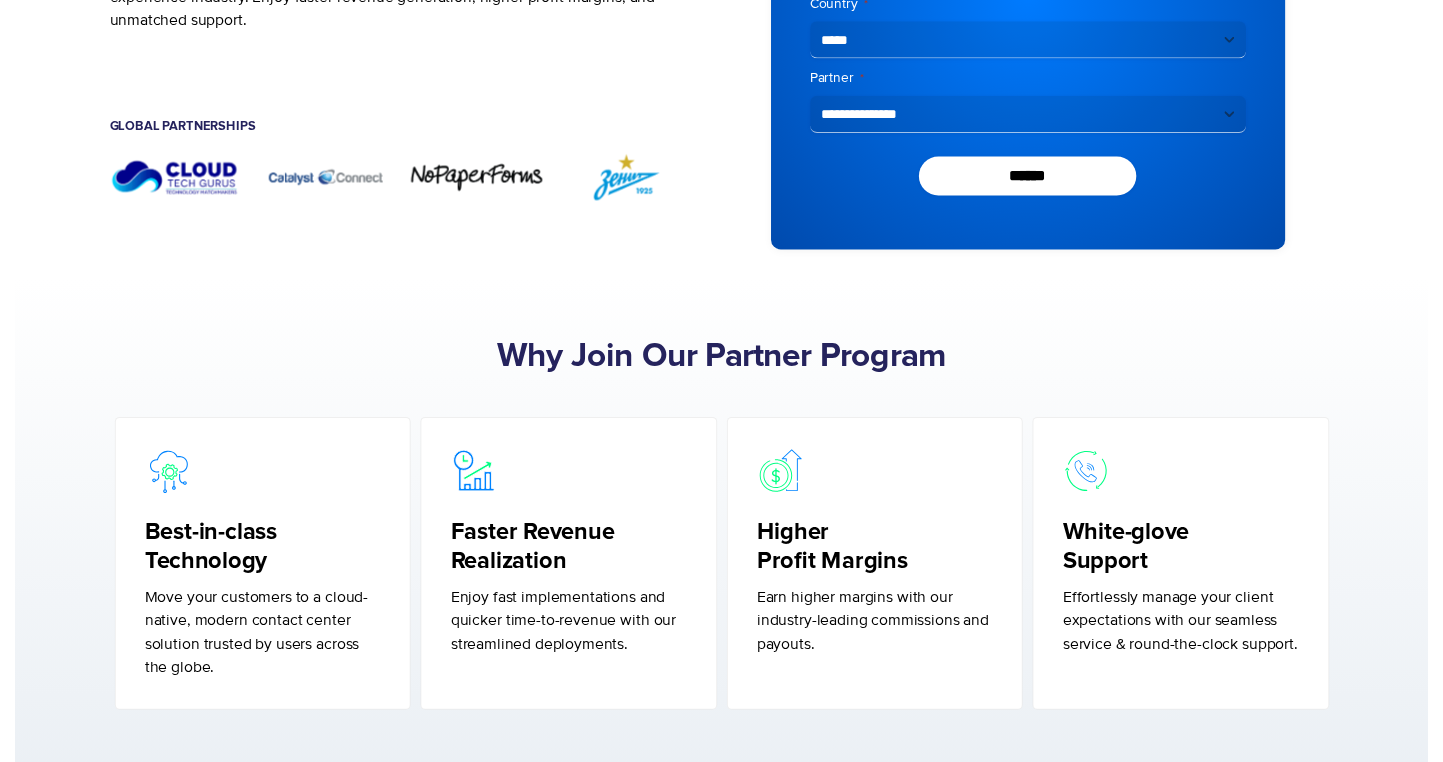 scroll, scrollTop: 0, scrollLeft: 0, axis: both 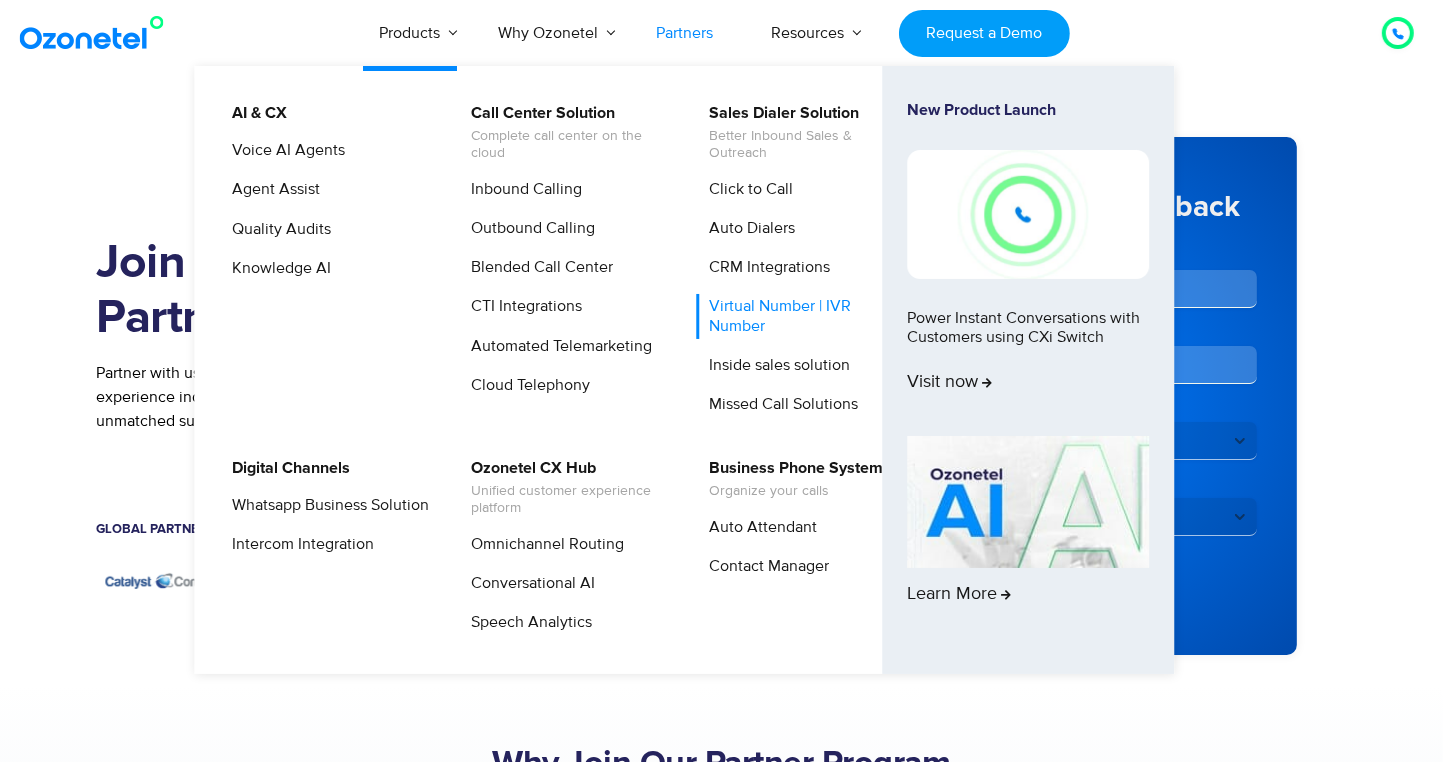 click on "Virtual Number | IVR Number" at bounding box center (802, 316) 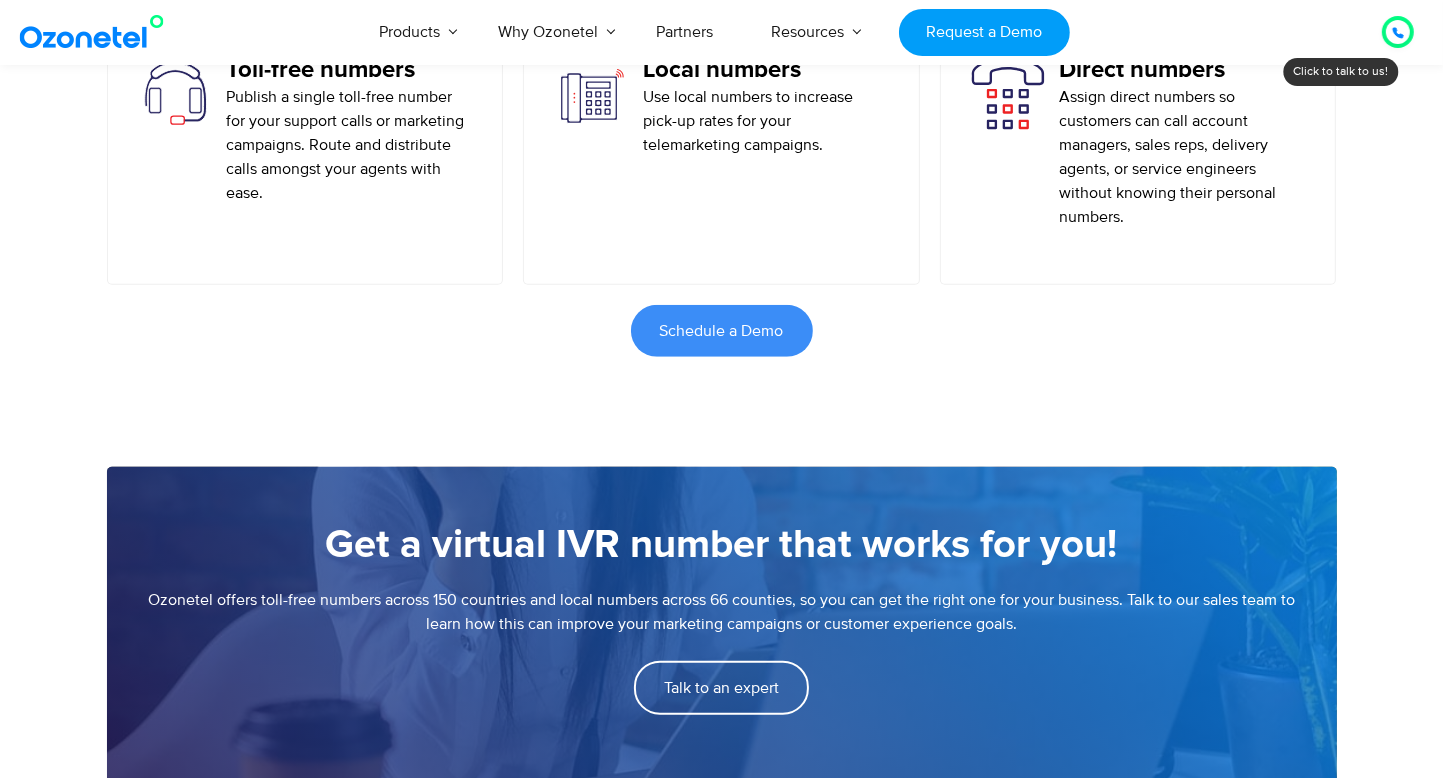 scroll, scrollTop: 1200, scrollLeft: 0, axis: vertical 